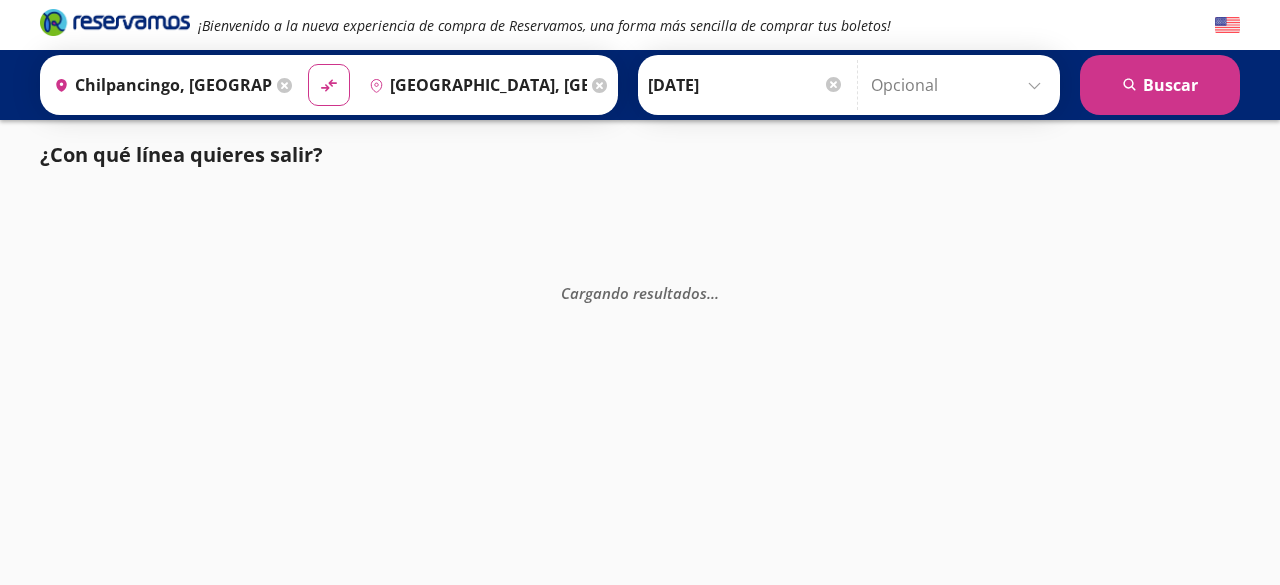 scroll, scrollTop: 0, scrollLeft: 0, axis: both 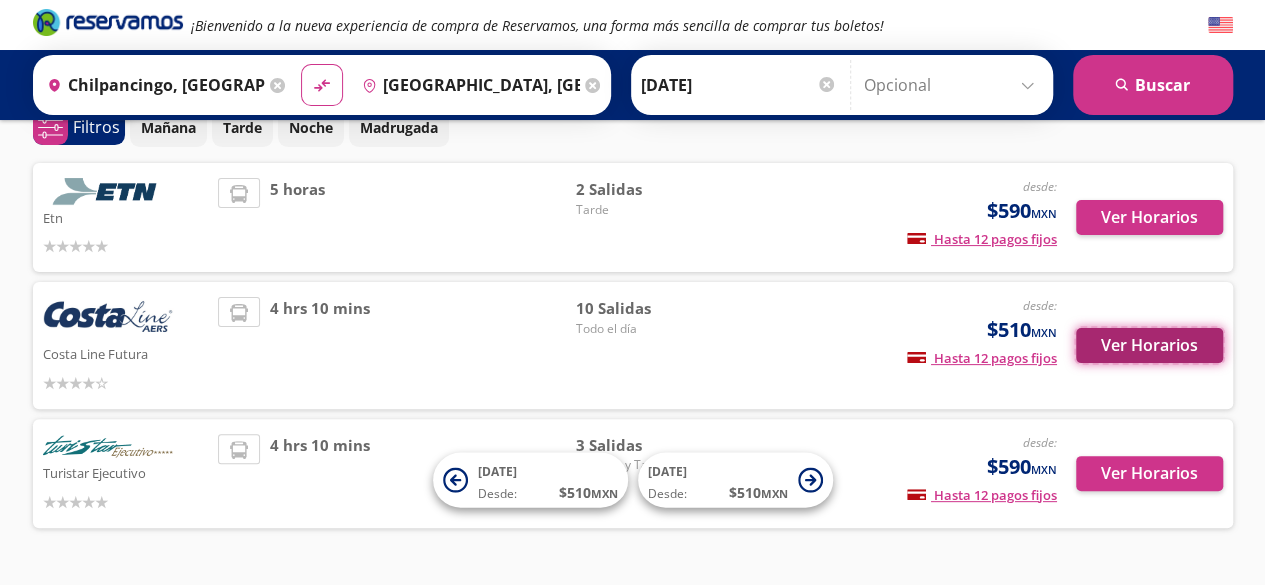 click on "Ver Horarios" at bounding box center (1149, 345) 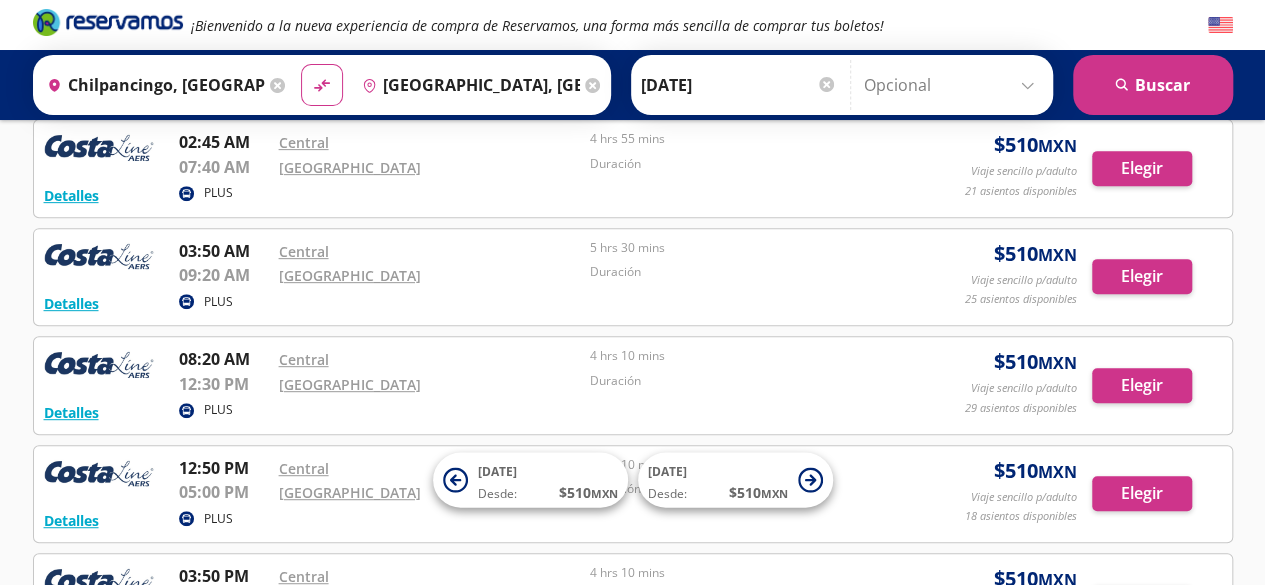 scroll, scrollTop: 400, scrollLeft: 0, axis: vertical 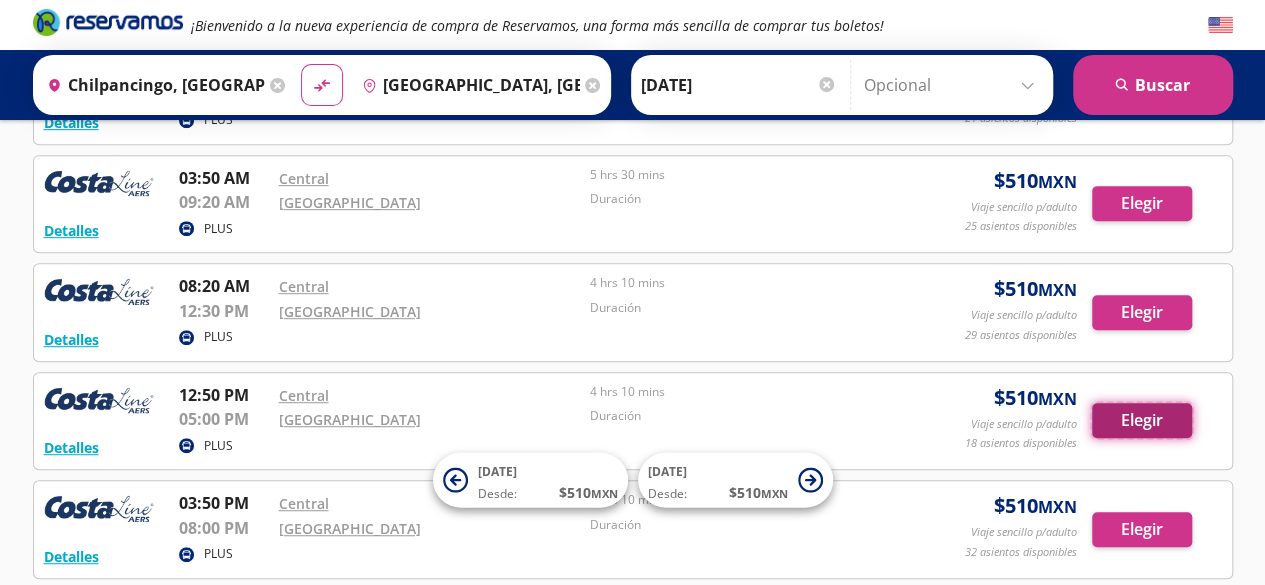 click on "Elegir" at bounding box center (1142, 420) 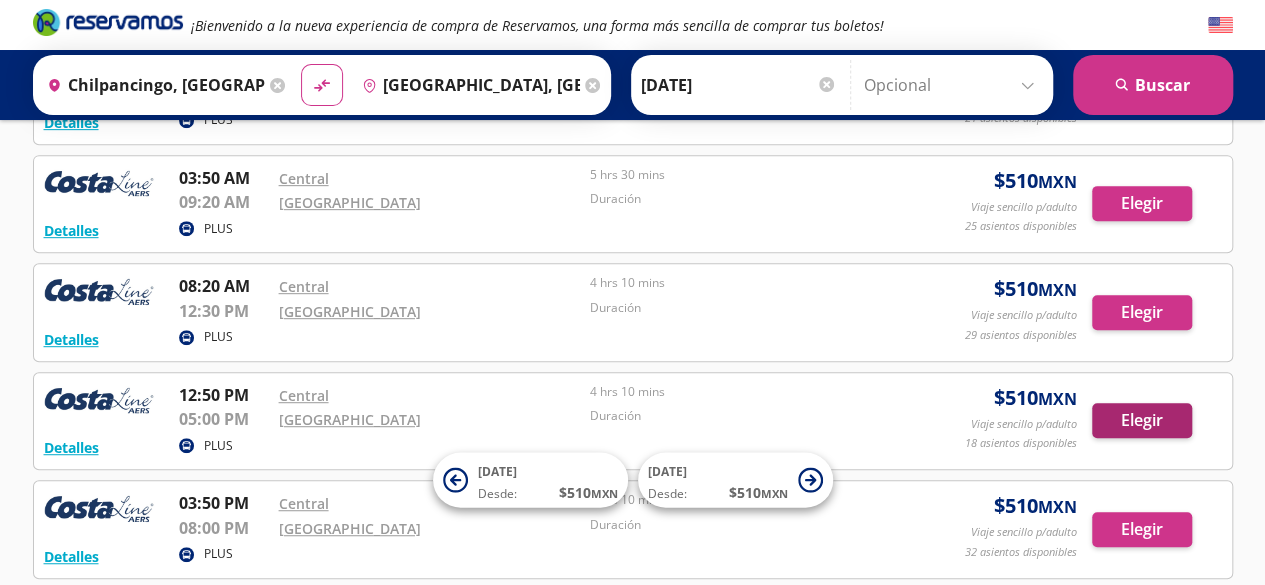 scroll, scrollTop: 0, scrollLeft: 0, axis: both 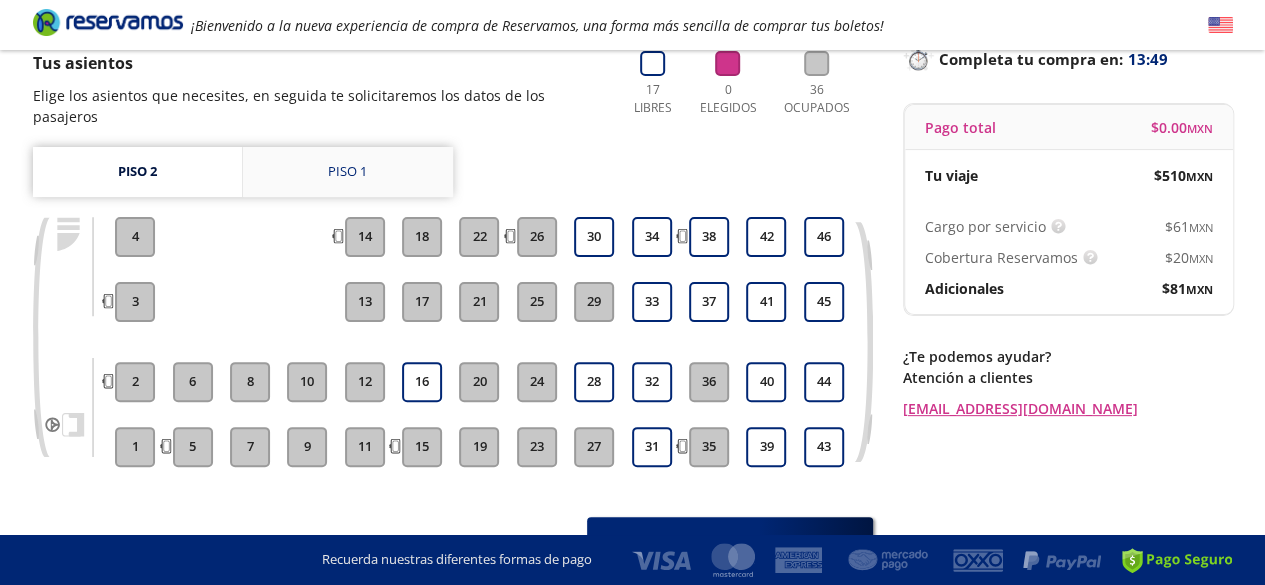click on "Piso 1" at bounding box center [347, 172] 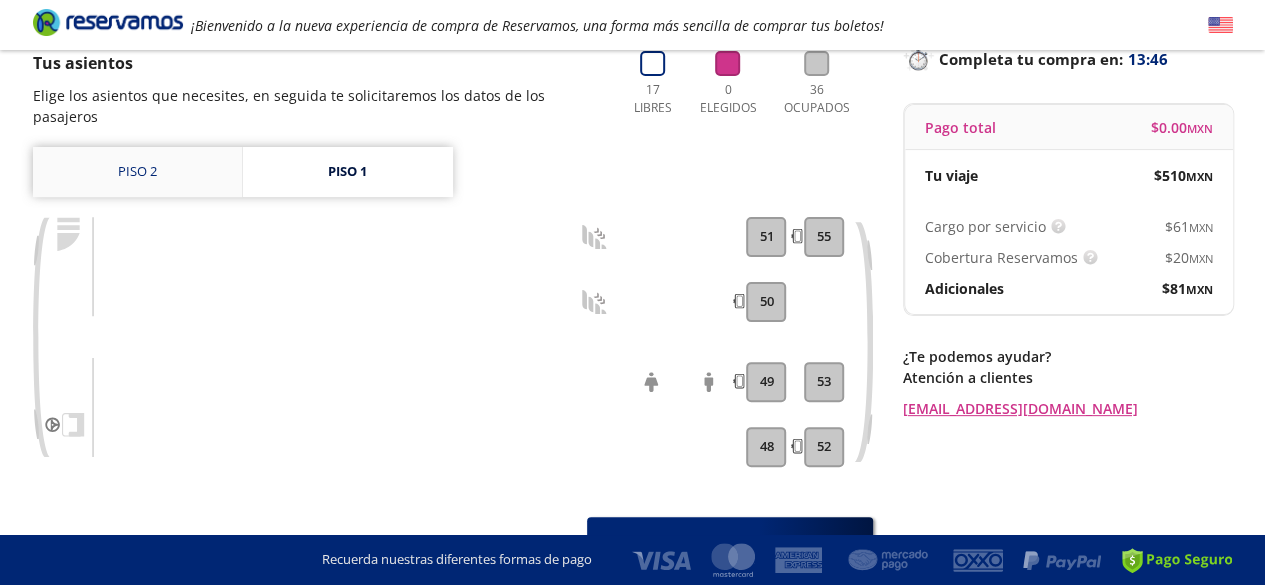 click on "Piso 2" at bounding box center [137, 172] 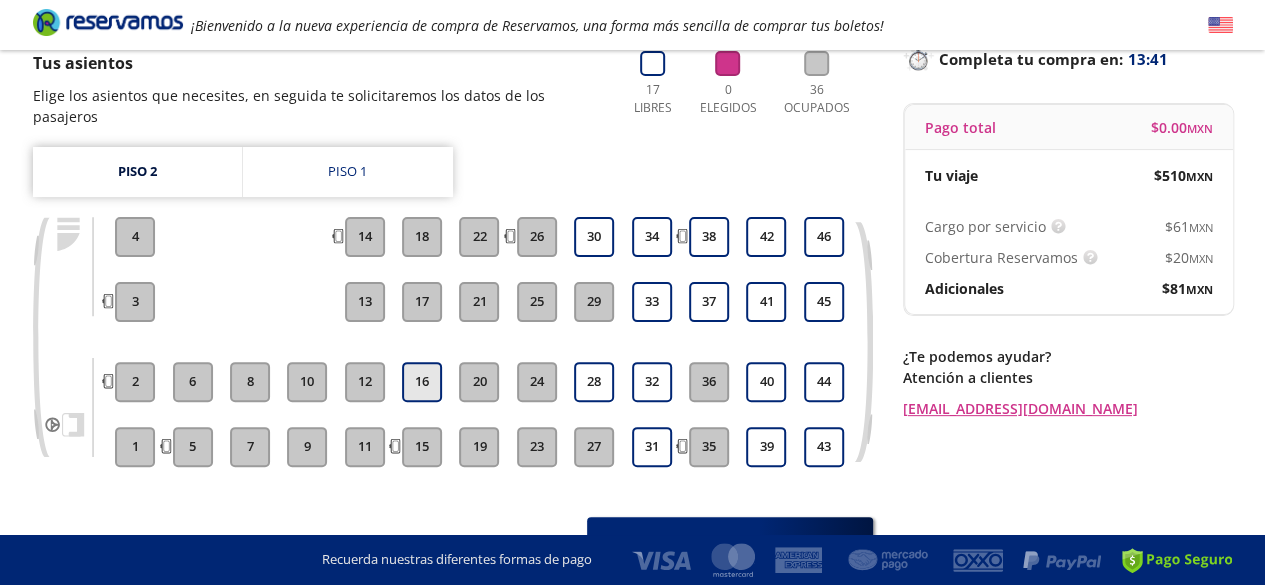 click on "16" at bounding box center (422, 382) 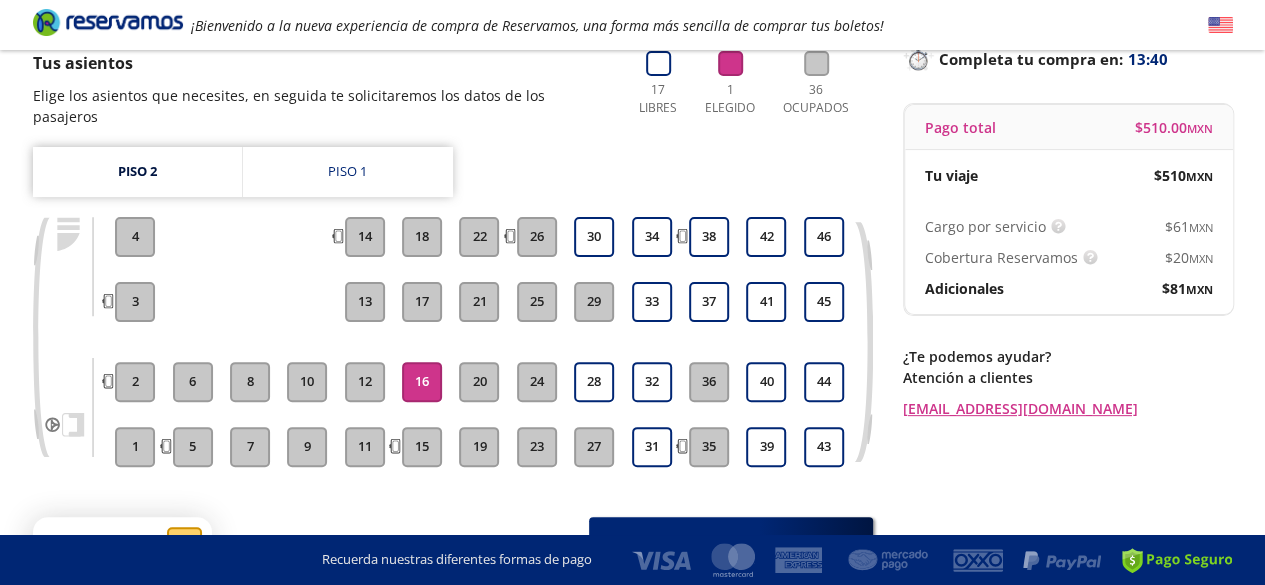 scroll, scrollTop: 252, scrollLeft: 0, axis: vertical 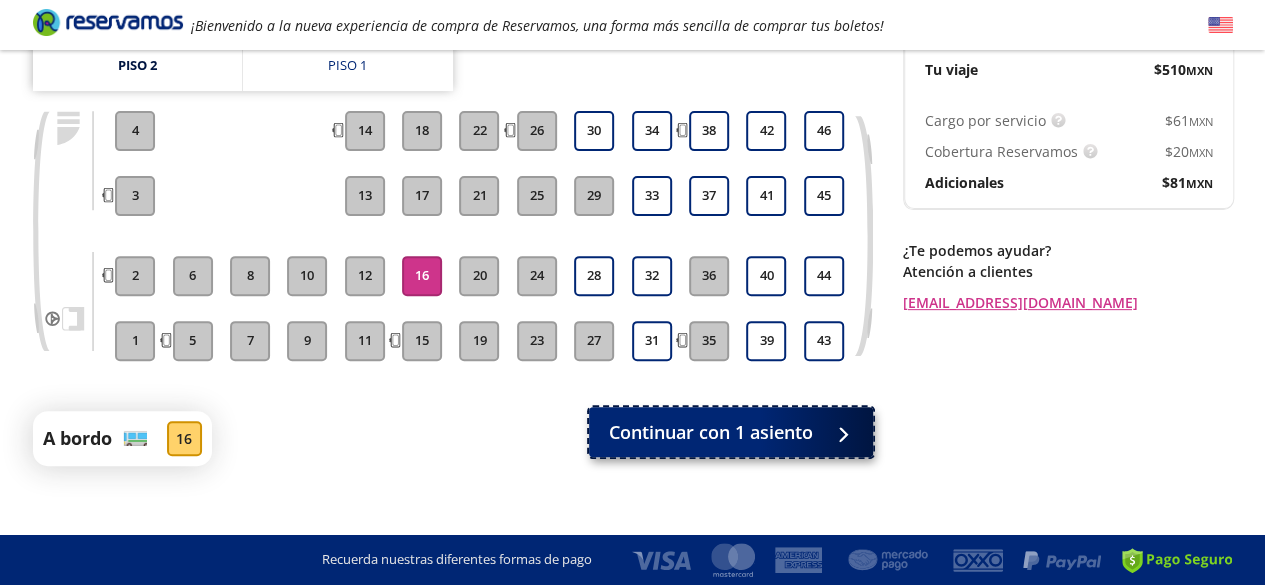 click on "Continuar con 1 asiento" at bounding box center [731, 432] 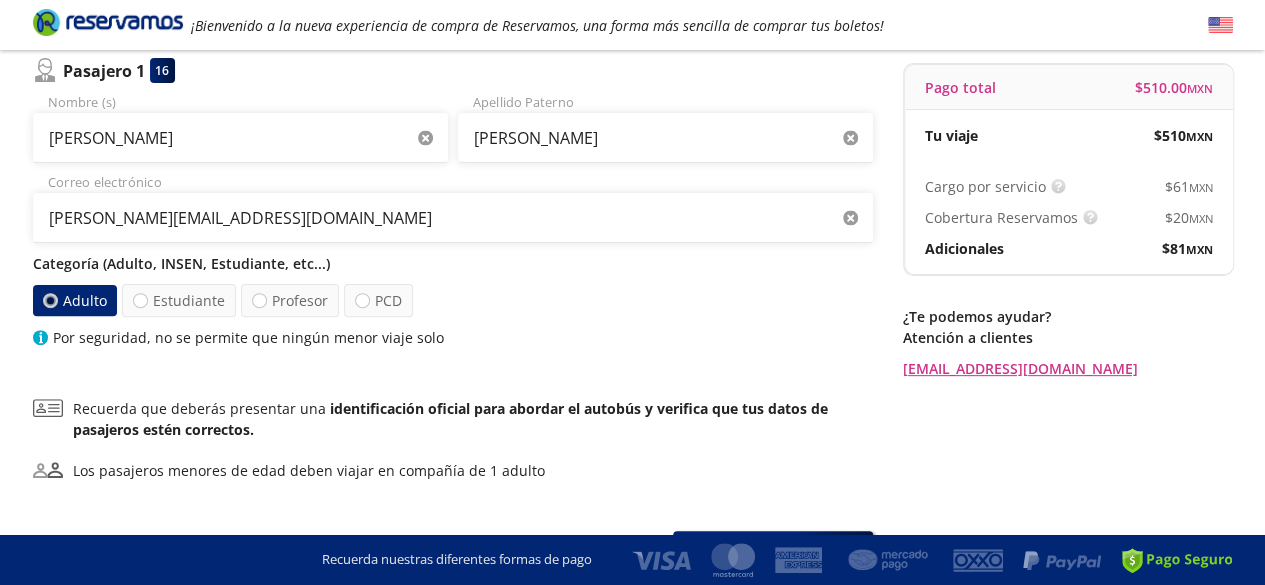 scroll, scrollTop: 300, scrollLeft: 0, axis: vertical 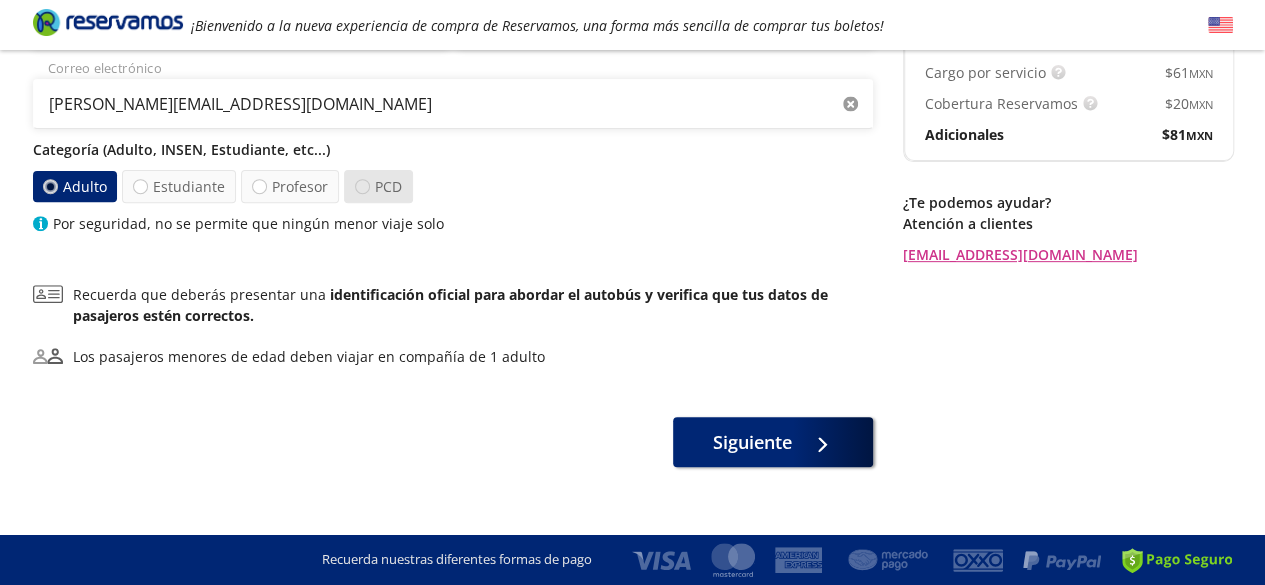 click at bounding box center (362, 186) 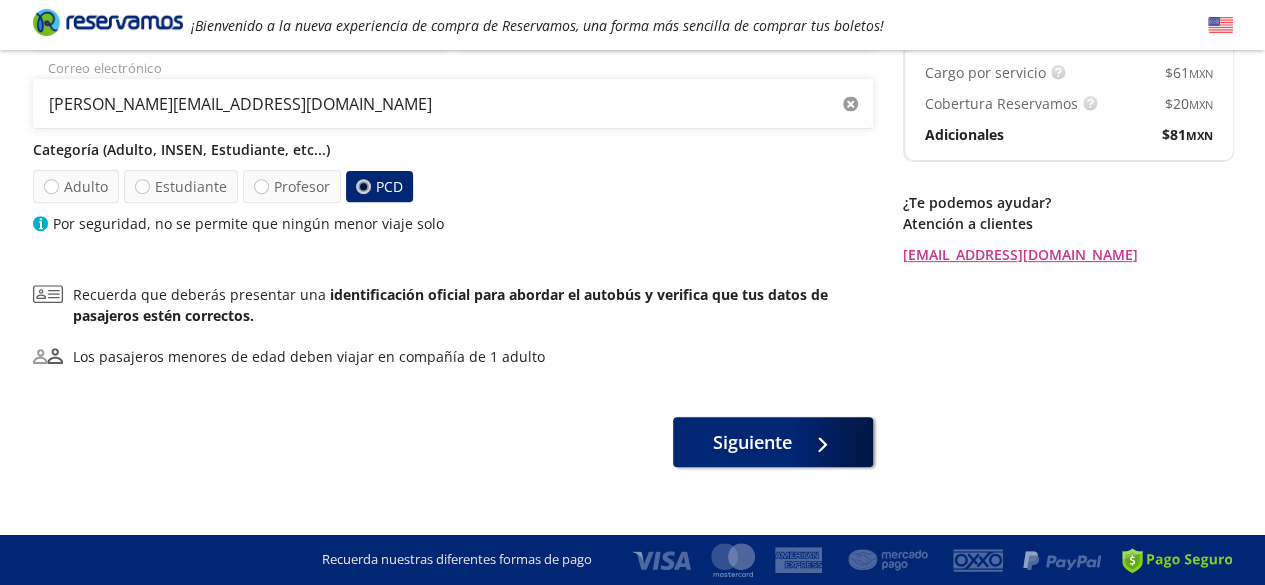 scroll, scrollTop: 321, scrollLeft: 0, axis: vertical 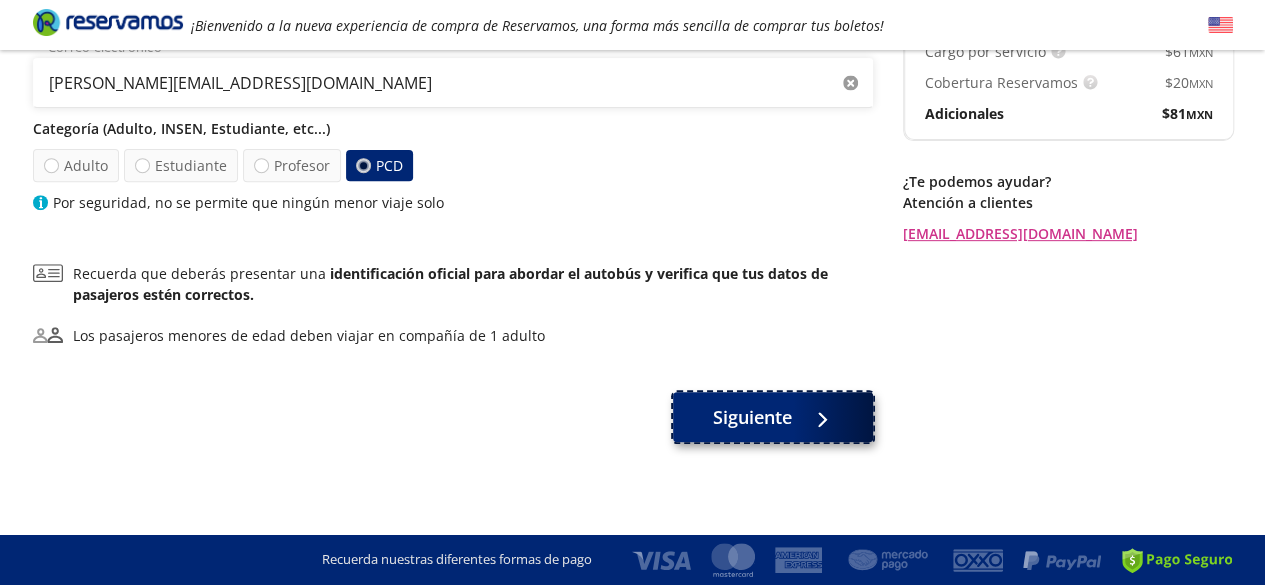 click on "Siguiente" at bounding box center (752, 417) 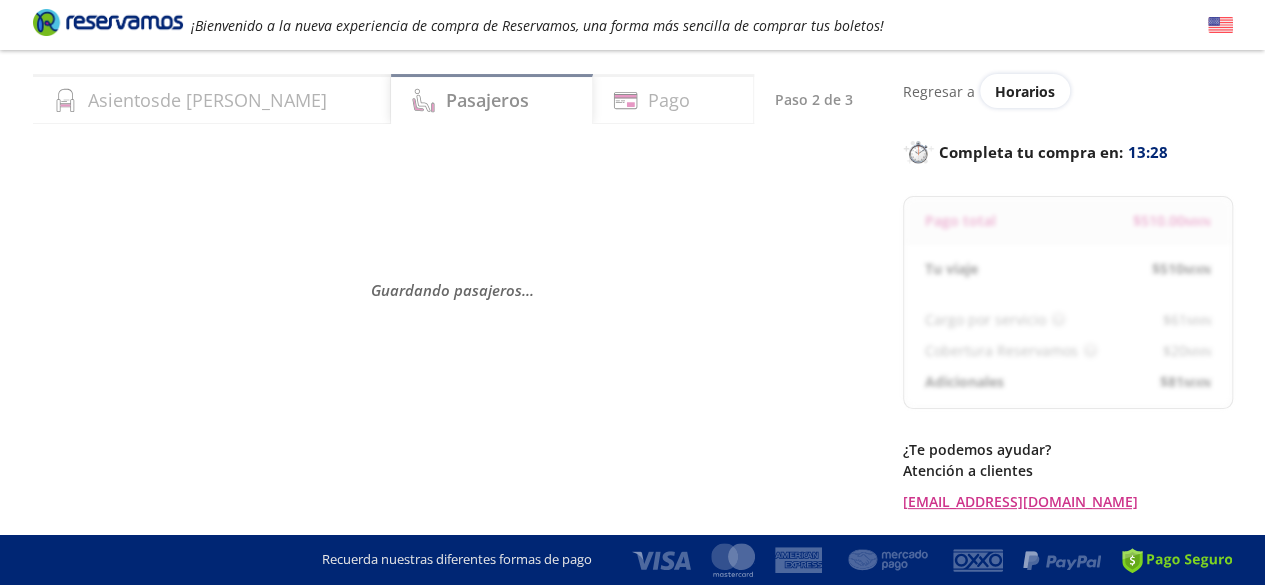 scroll, scrollTop: 0, scrollLeft: 0, axis: both 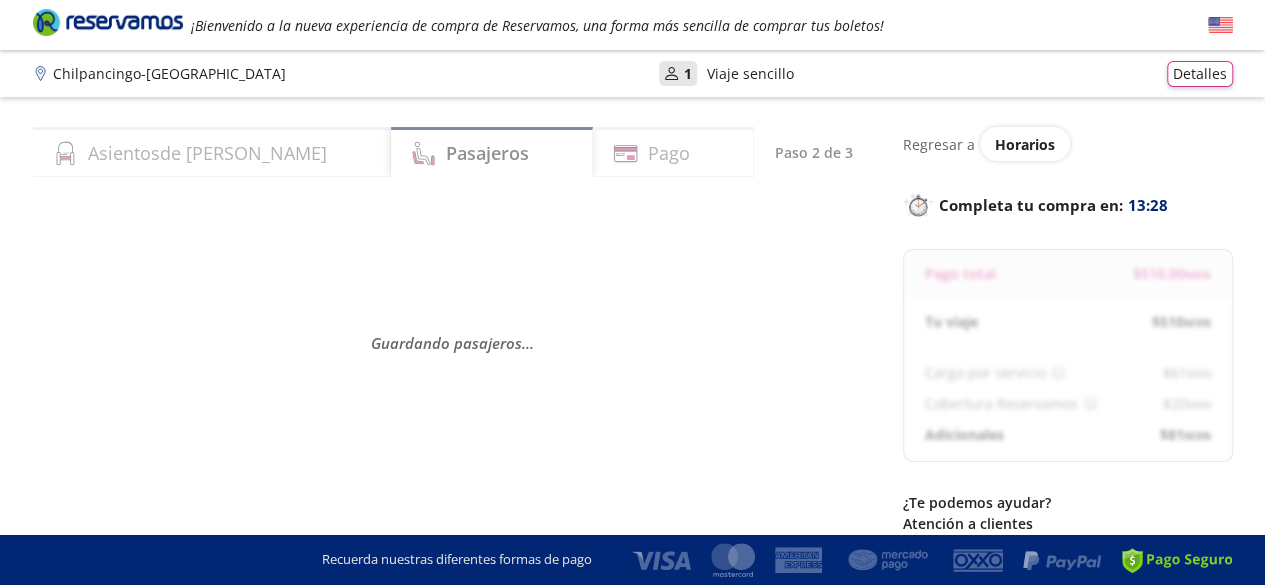 select on "MX" 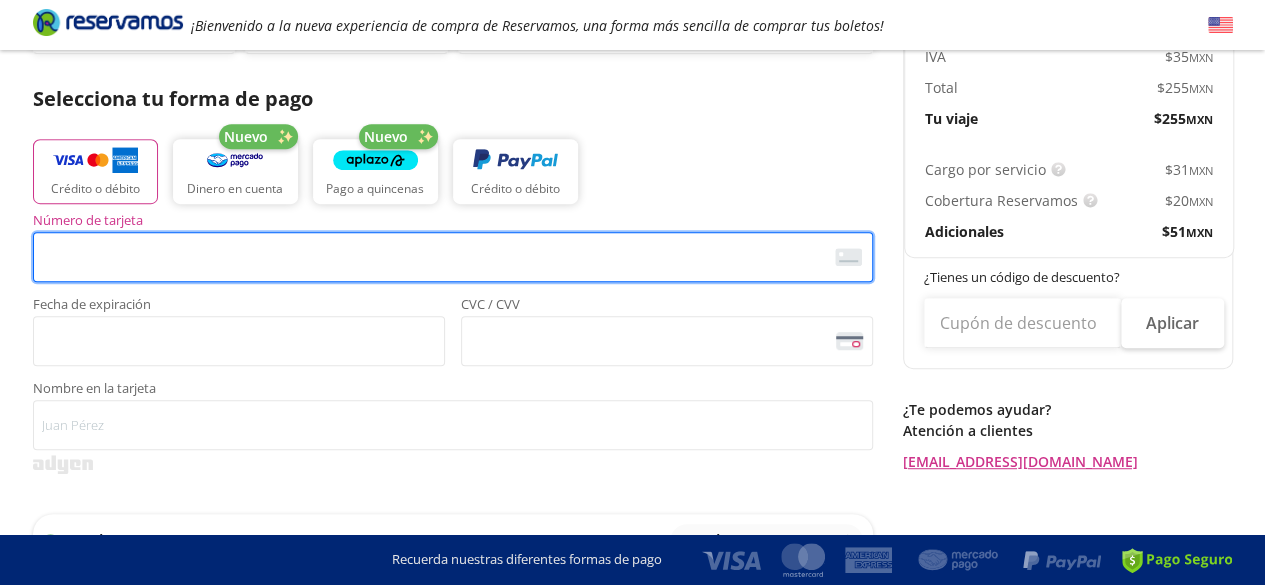 scroll, scrollTop: 483, scrollLeft: 0, axis: vertical 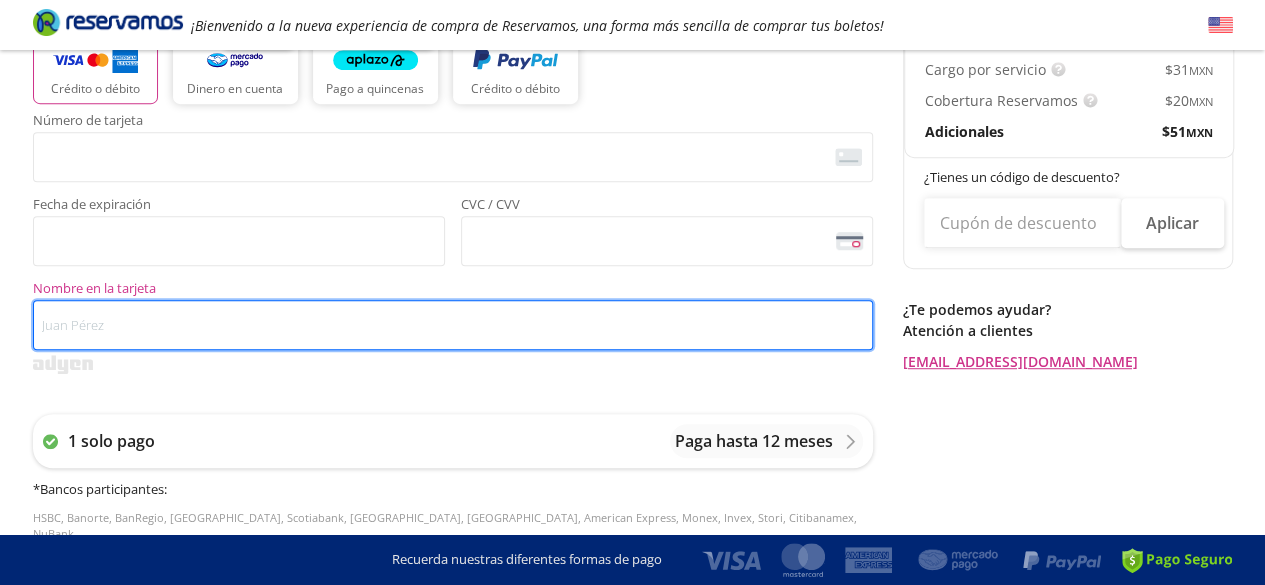 click on "Nombre en la tarjeta" at bounding box center [453, 325] 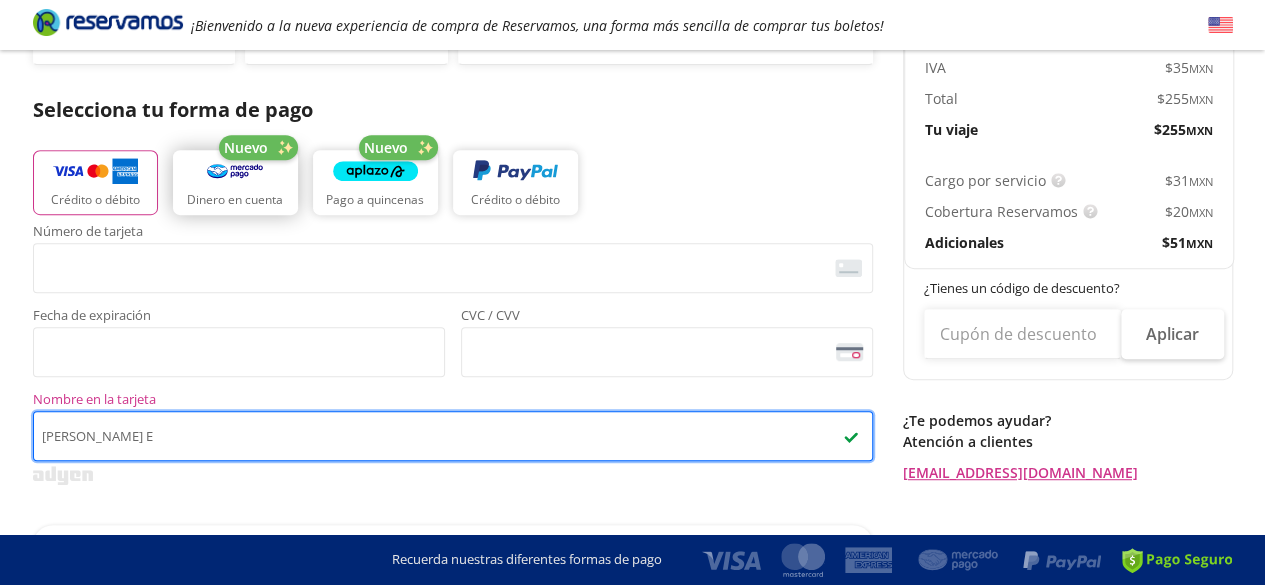 scroll, scrollTop: 283, scrollLeft: 0, axis: vertical 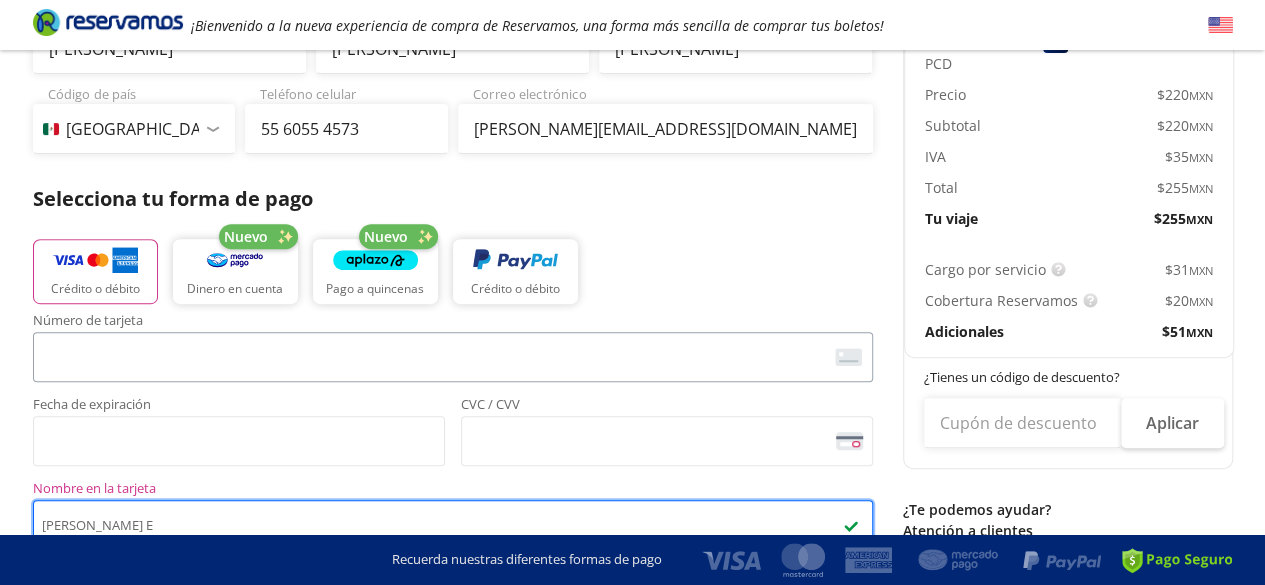 type on "[PERSON_NAME] E" 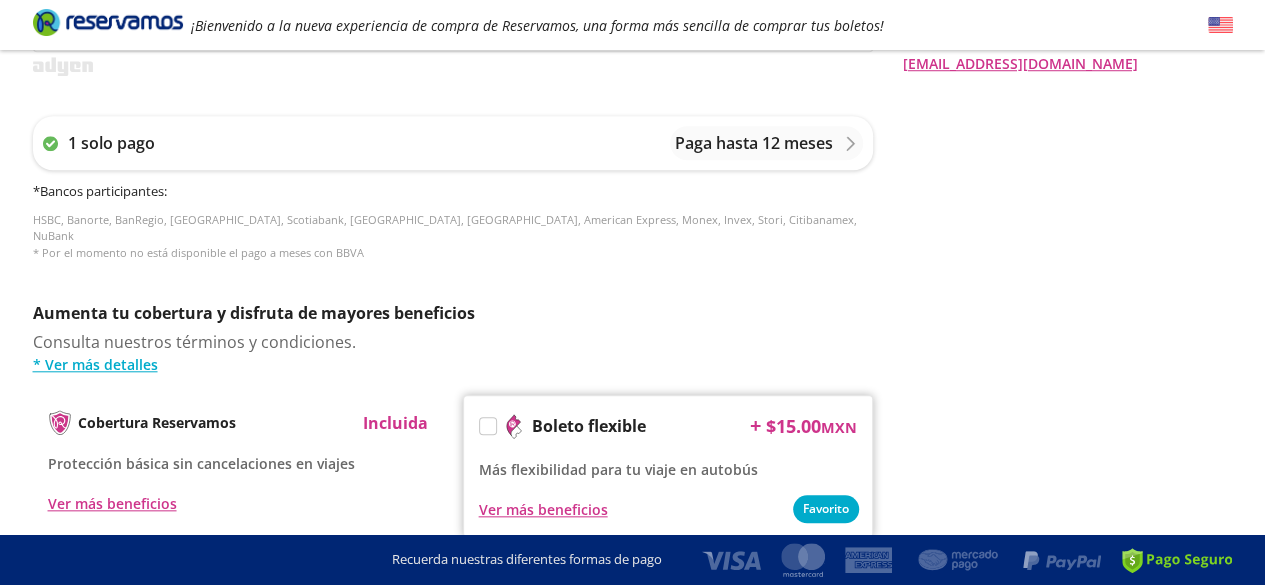 scroll, scrollTop: 983, scrollLeft: 0, axis: vertical 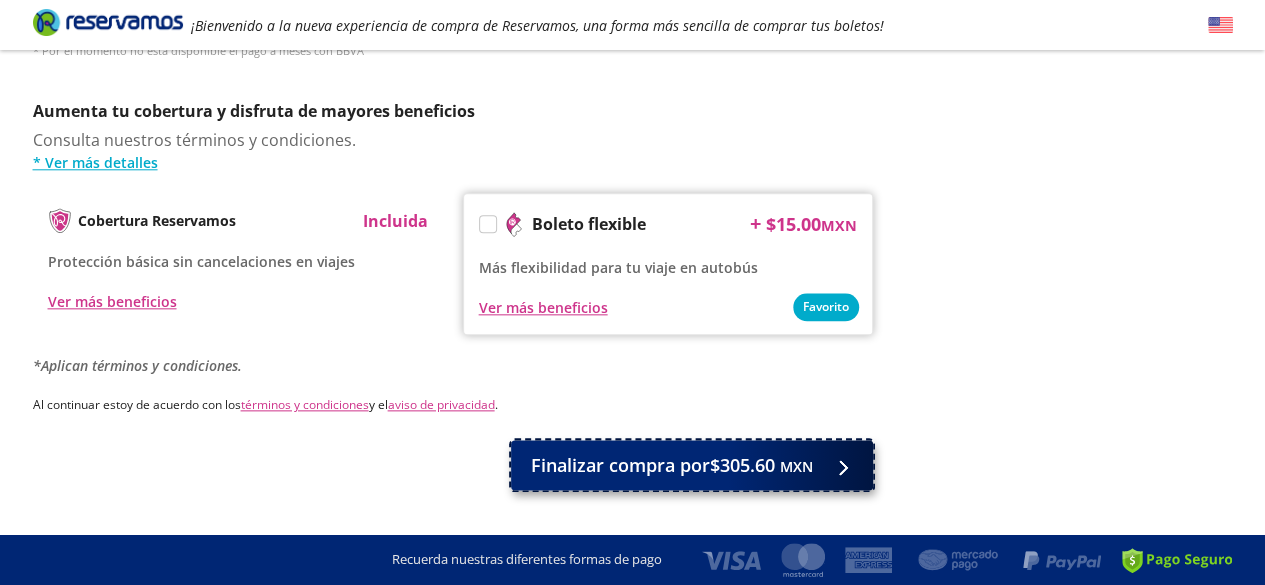 click on "Finalizar compra por  $305.60   MXN" at bounding box center [672, 465] 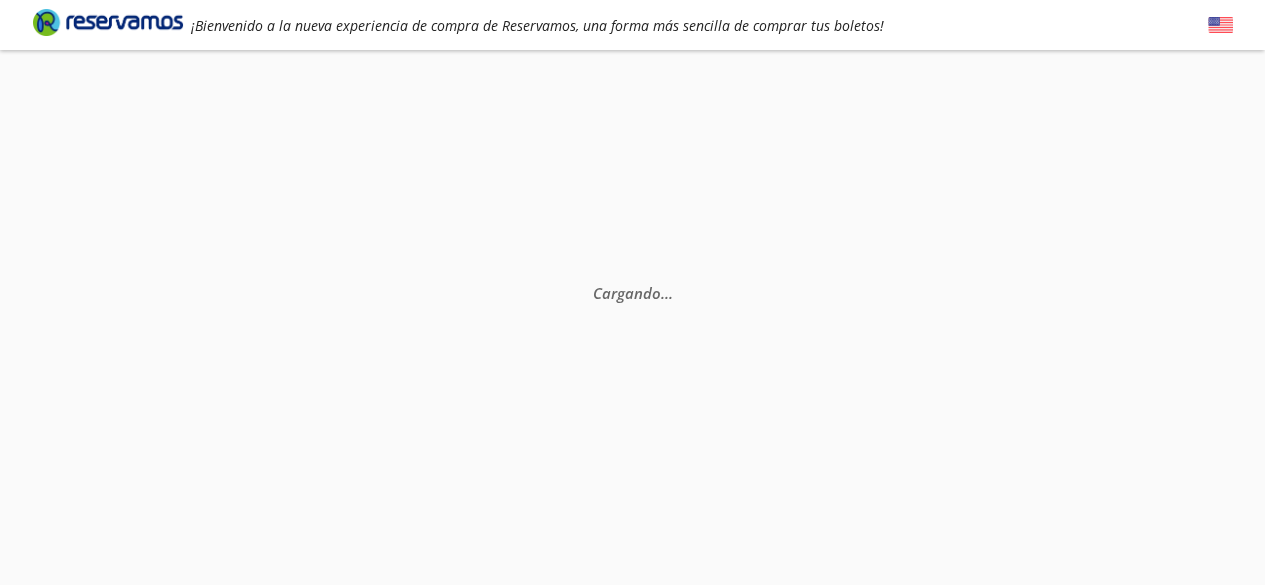 scroll, scrollTop: 0, scrollLeft: 0, axis: both 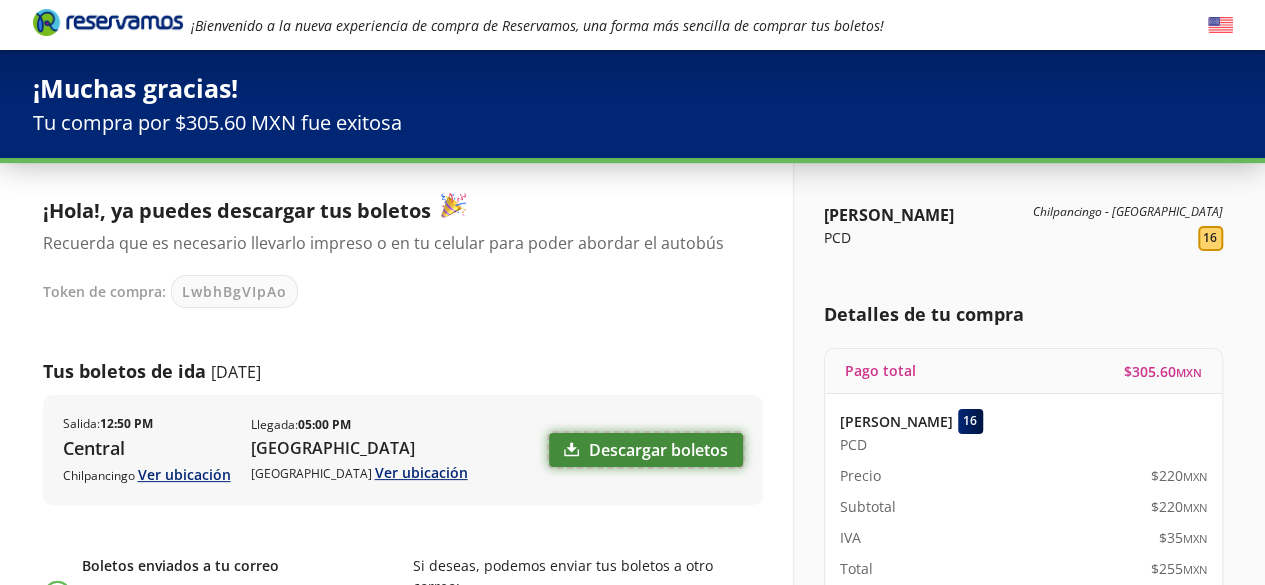 click on "Descargar boletos" at bounding box center (646, 450) 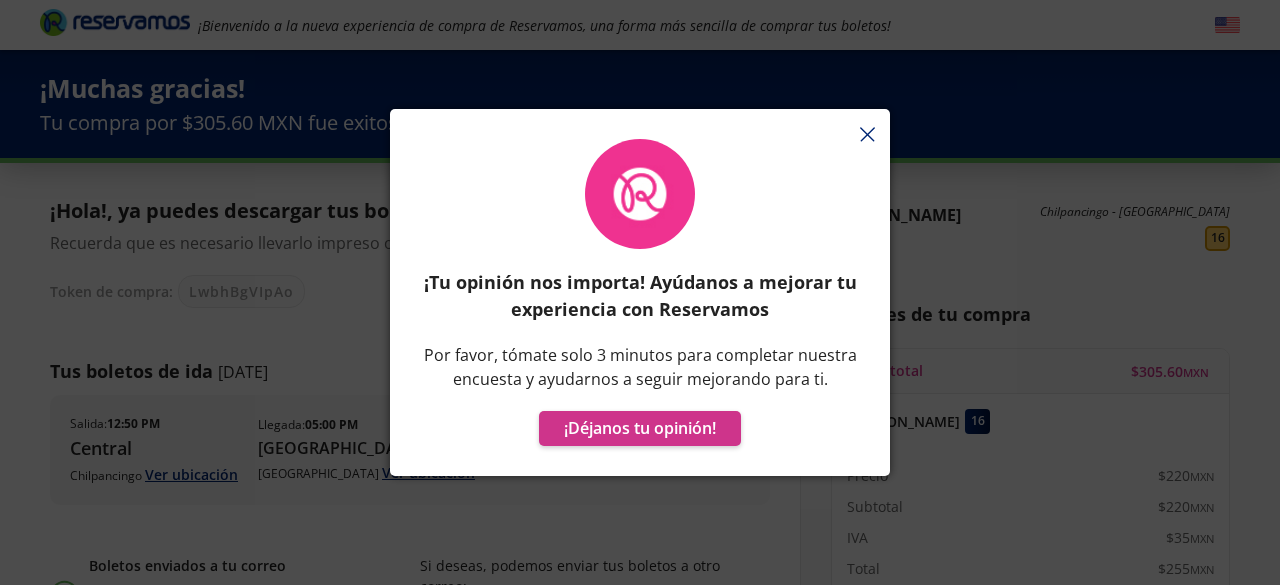 click on "¡Tu opinión nos importa! Ayúdanos a mejorar tu experiencia con Reservamos Por favor, tómate solo 3 minutos para completar nuestra encuesta y ayudarnos a seguir mejorando para ti. ¡Déjanos tu opinión!" at bounding box center [640, 302] 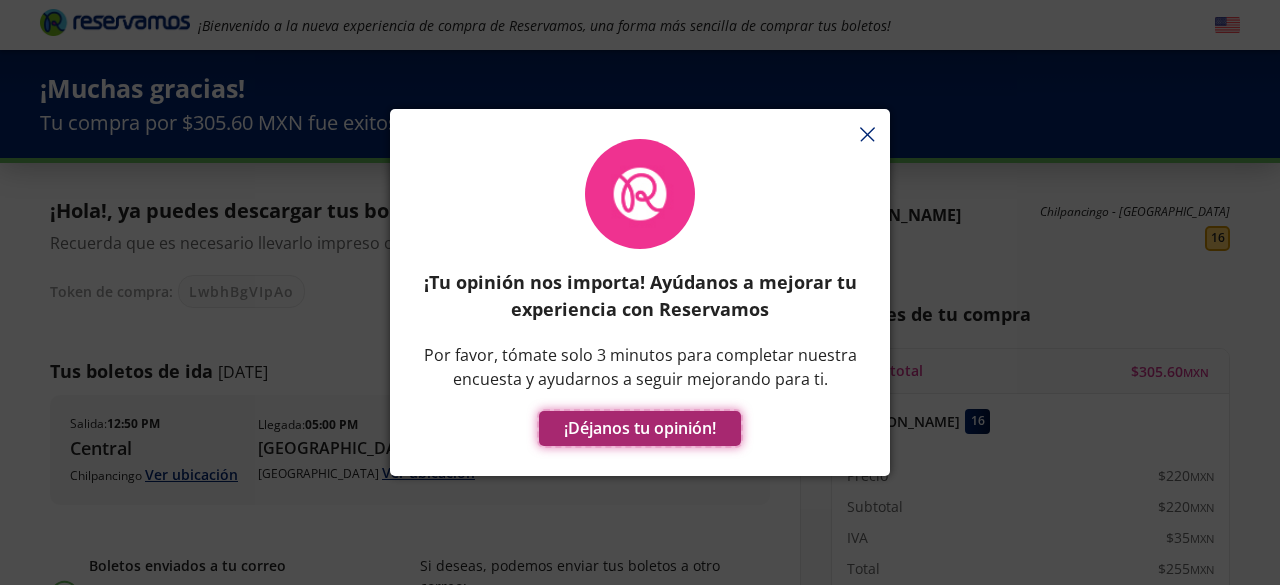 click on "¡Déjanos tu opinión!" at bounding box center (640, 428) 